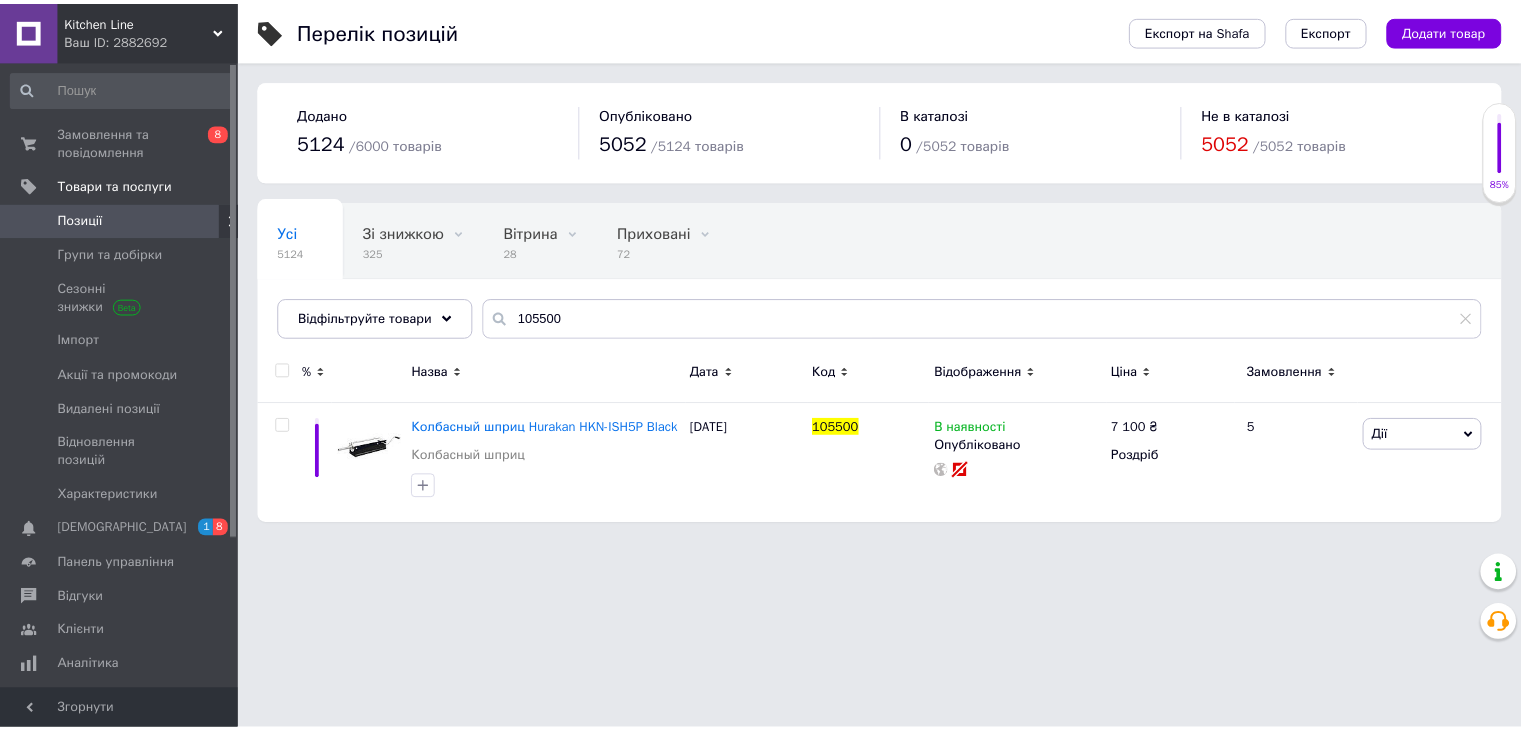scroll, scrollTop: 0, scrollLeft: 0, axis: both 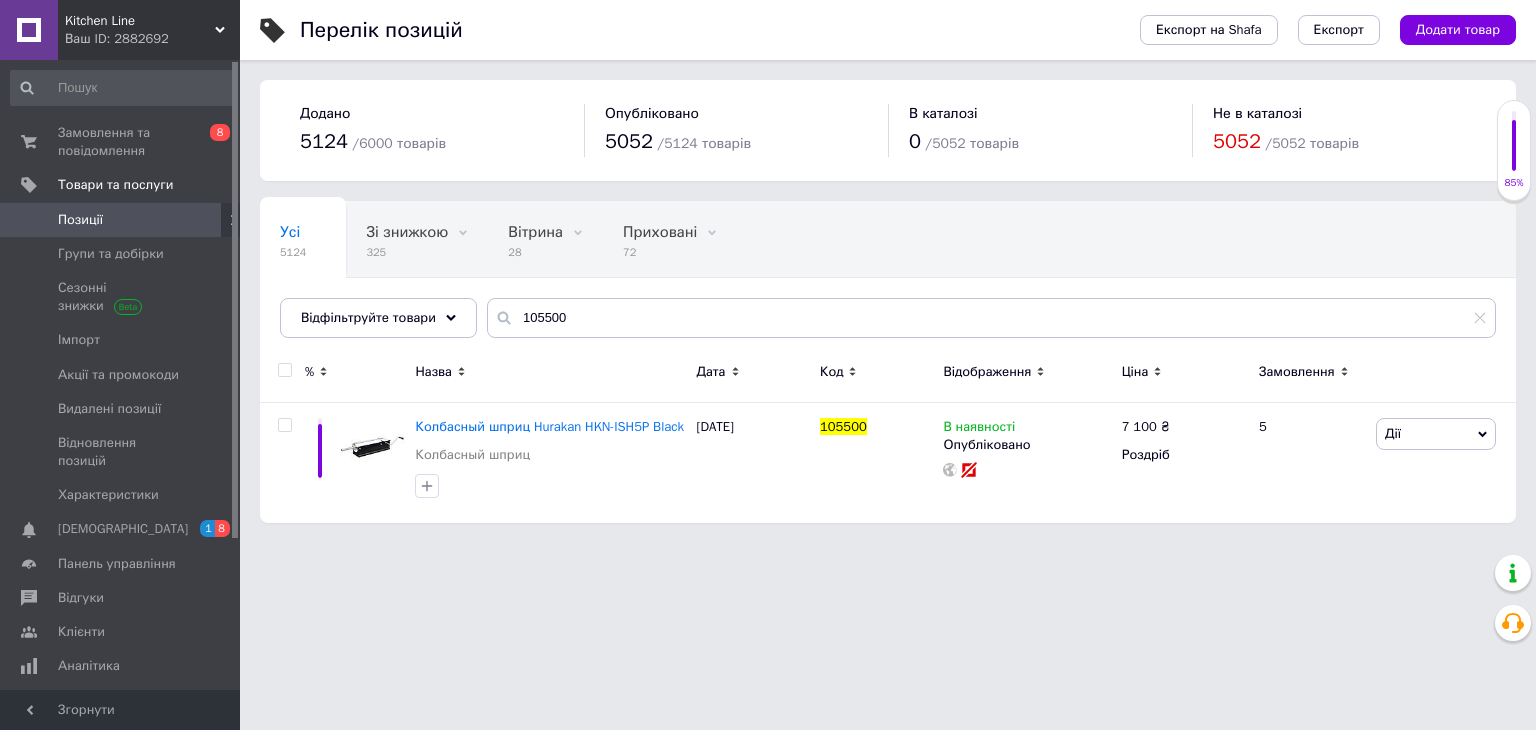 click on "Позиції" at bounding box center [121, 220] 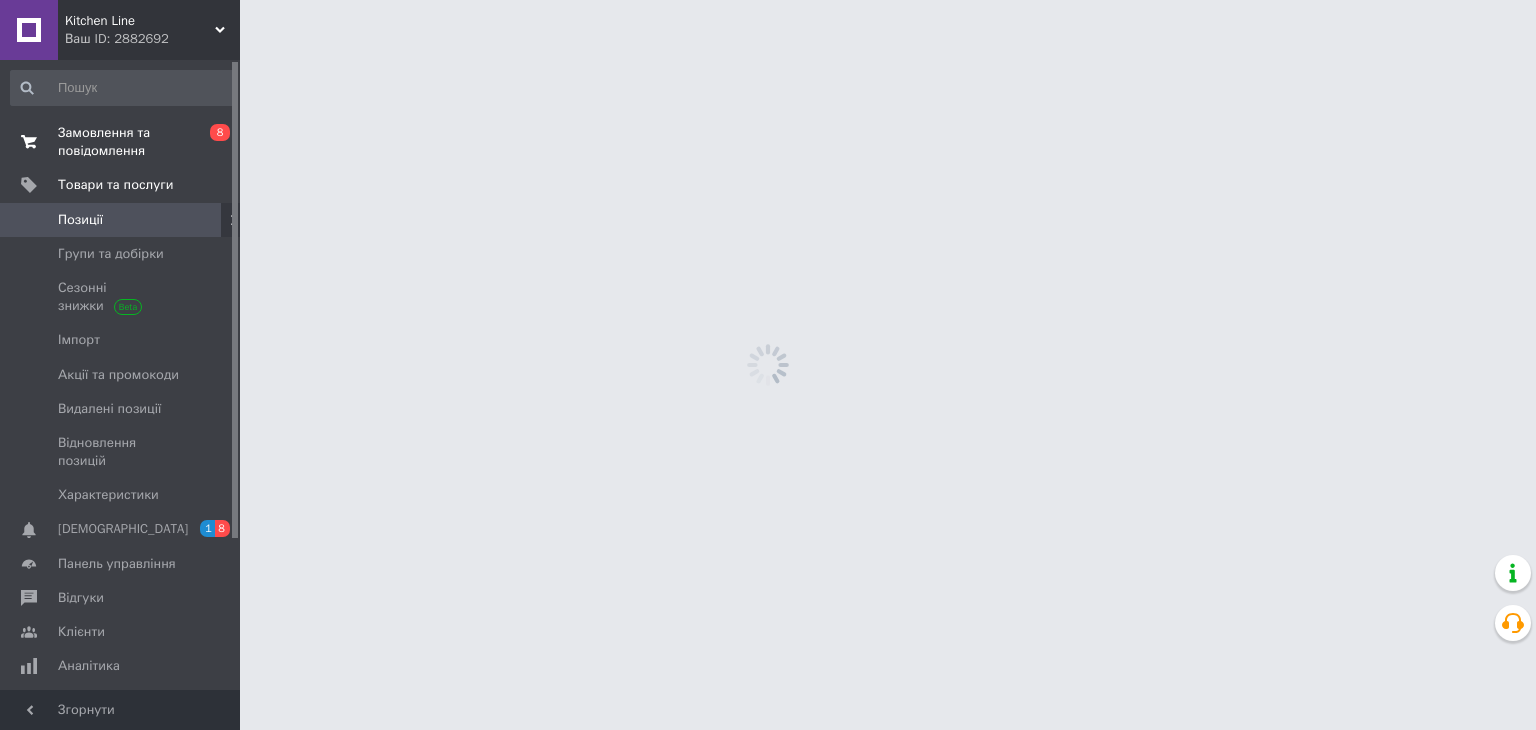 click on "Замовлення та повідомлення" at bounding box center (121, 142) 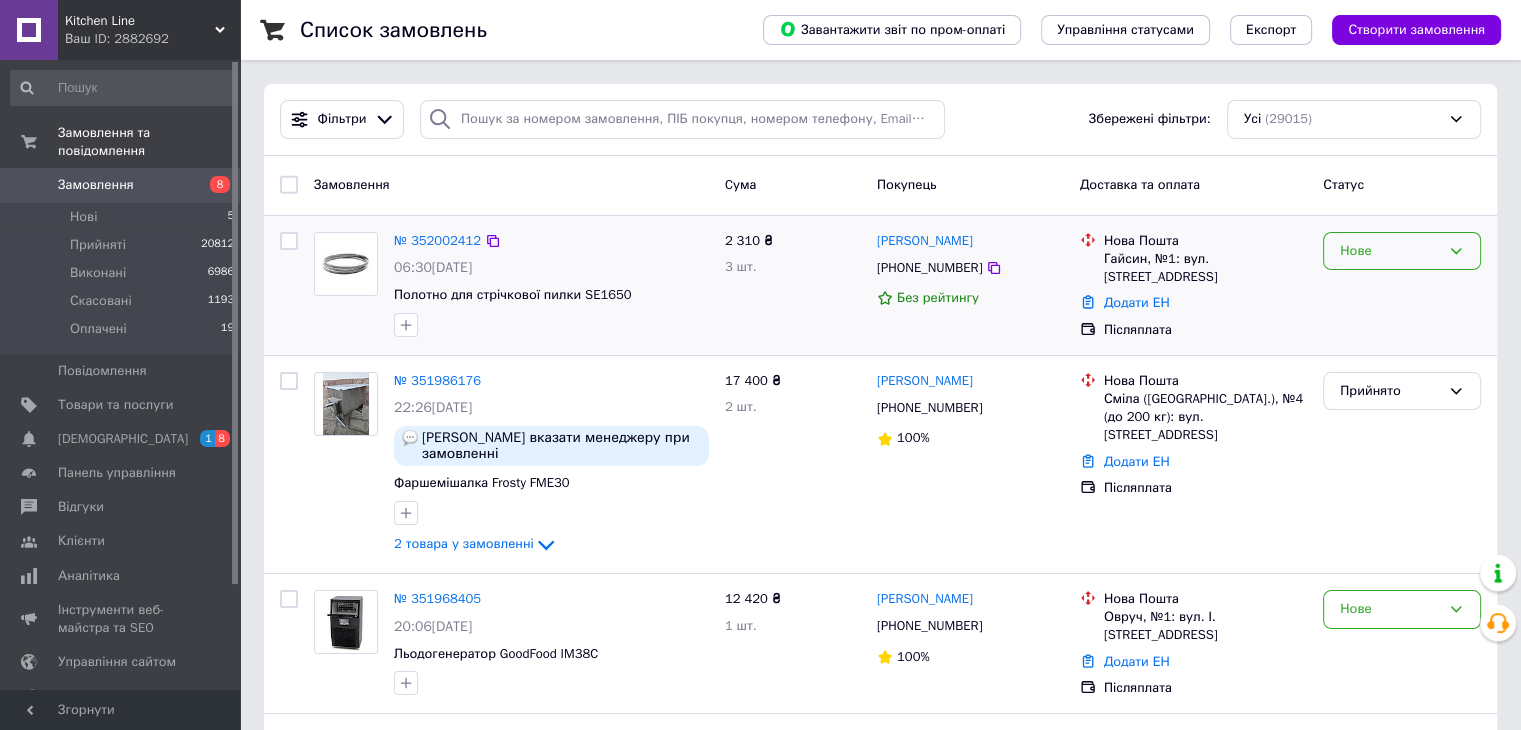 click on "Нове" at bounding box center (1390, 251) 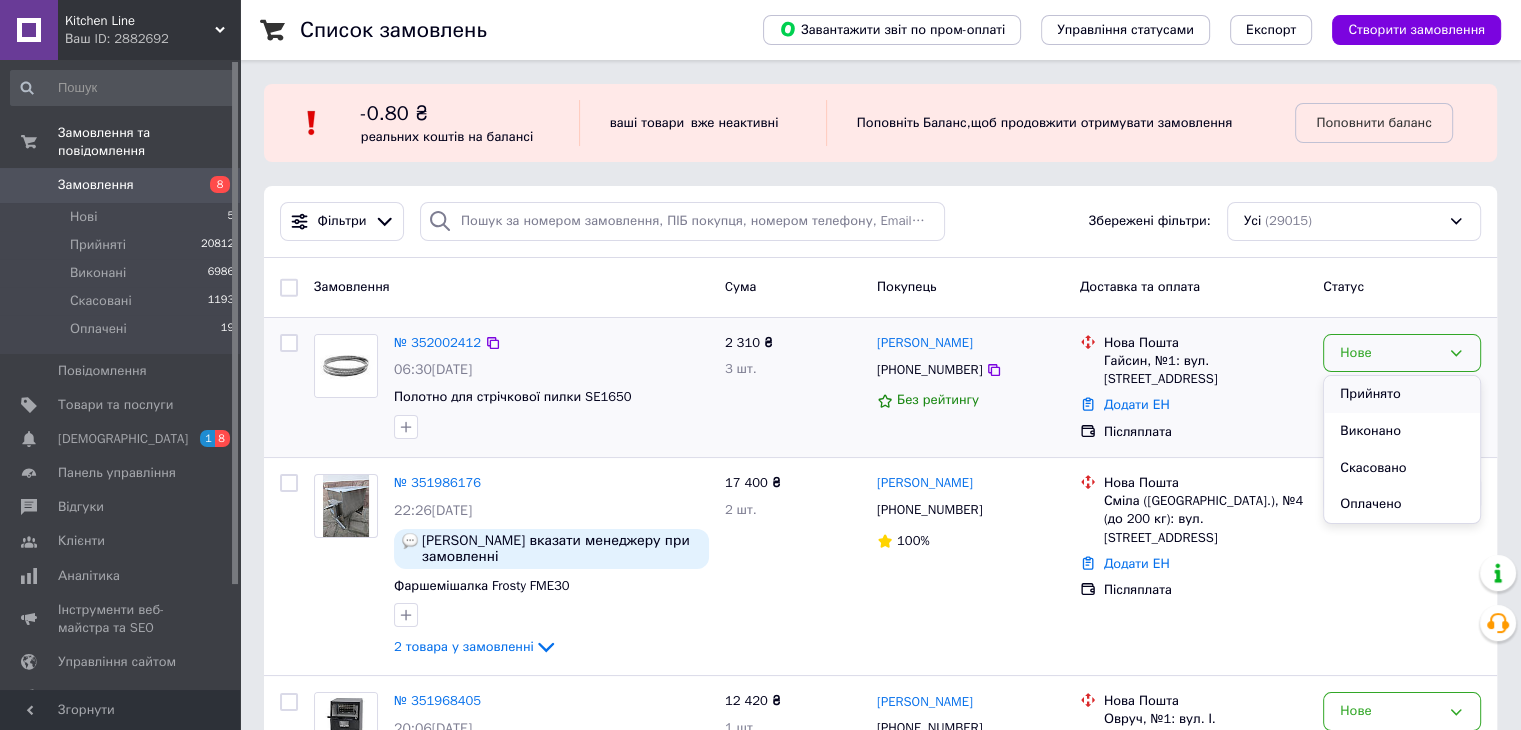 click on "Прийнято" at bounding box center [1402, 394] 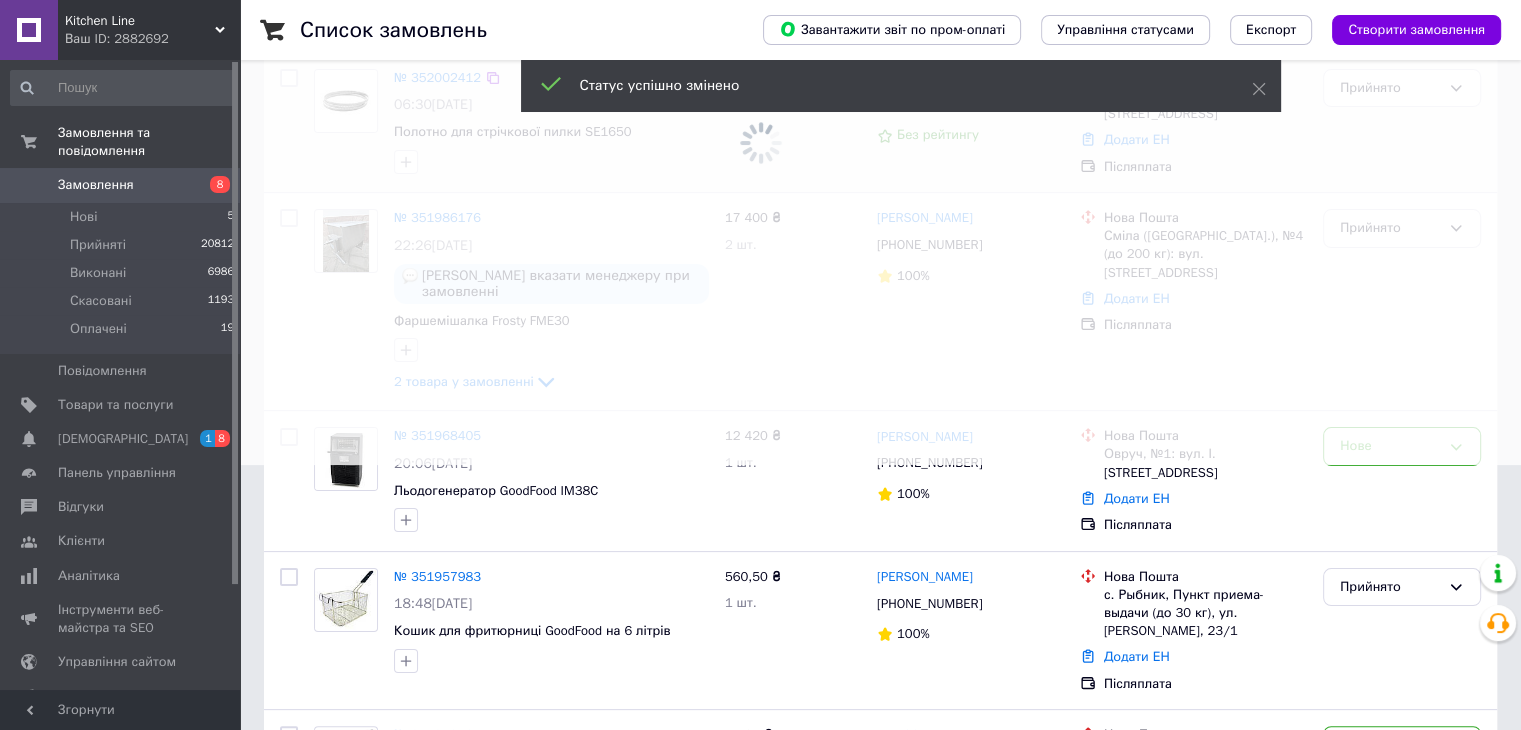 scroll, scrollTop: 300, scrollLeft: 0, axis: vertical 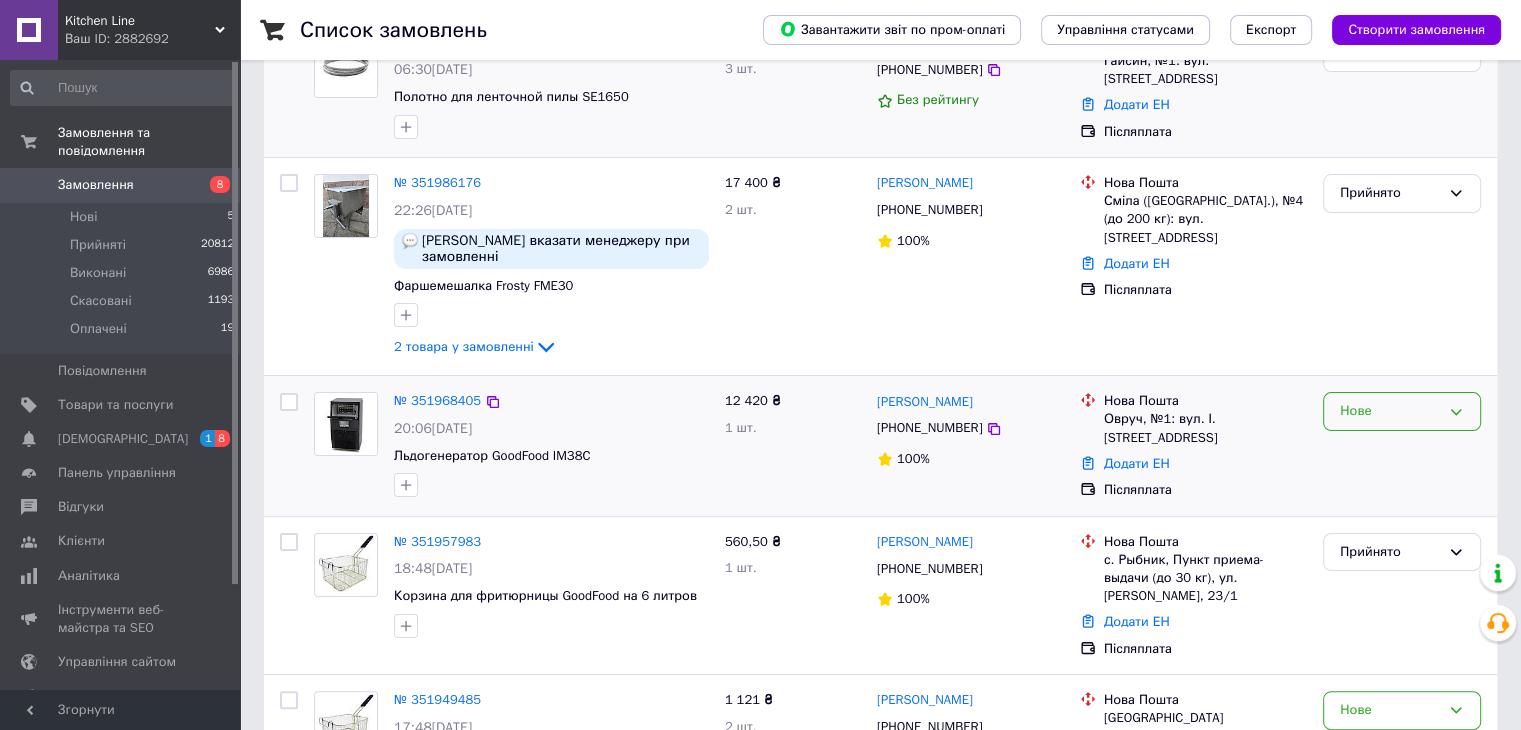 click on "Нове" at bounding box center (1390, 411) 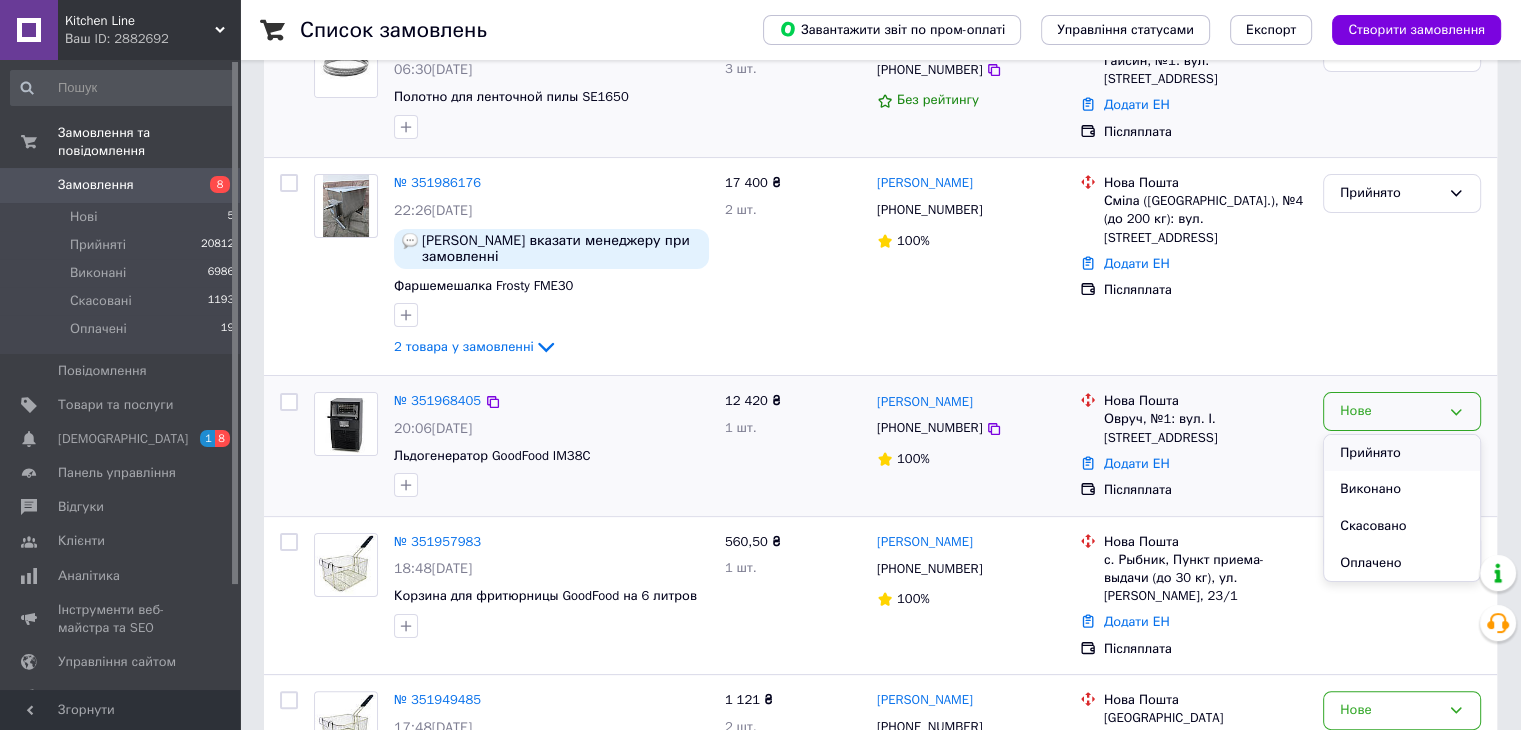 click on "Прийнято" at bounding box center (1402, 453) 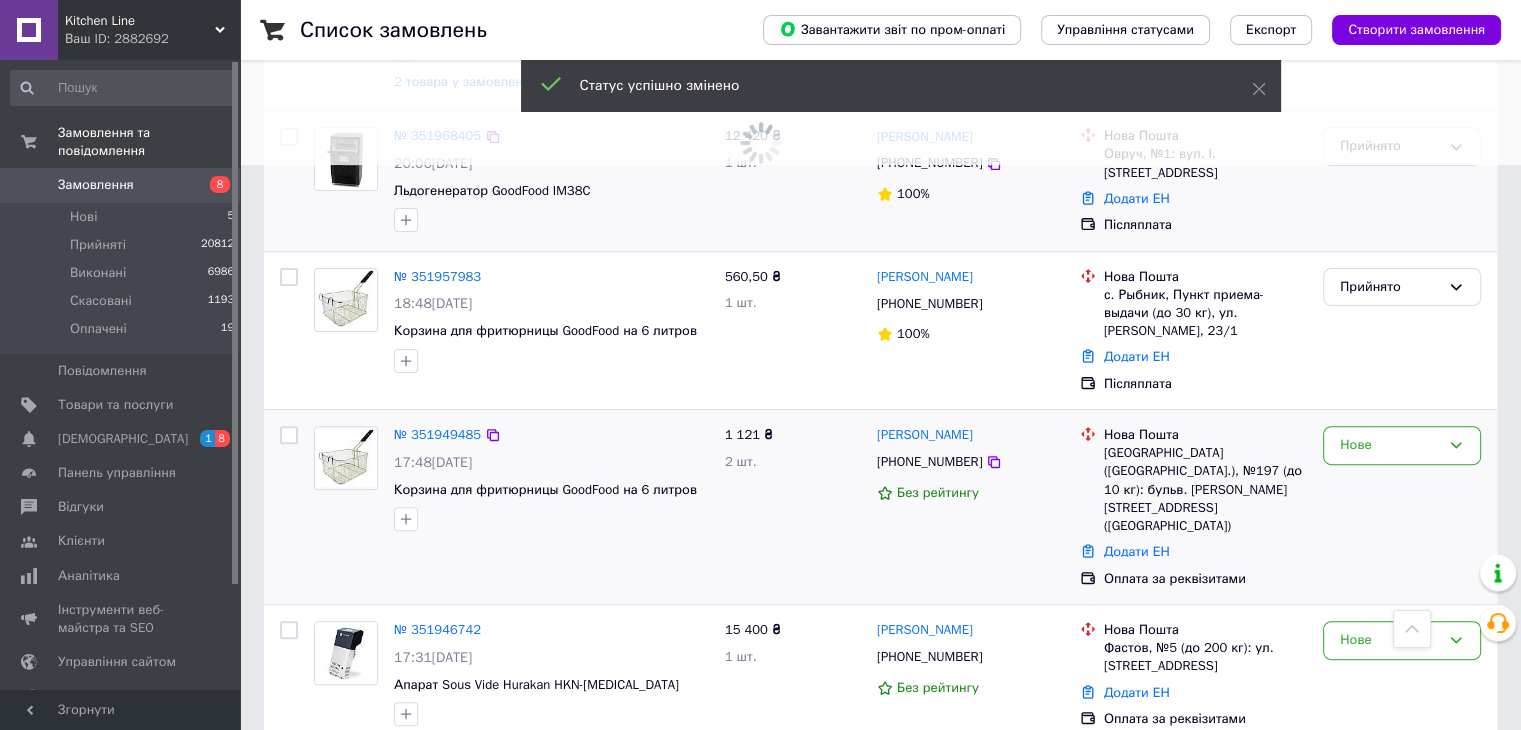 scroll, scrollTop: 600, scrollLeft: 0, axis: vertical 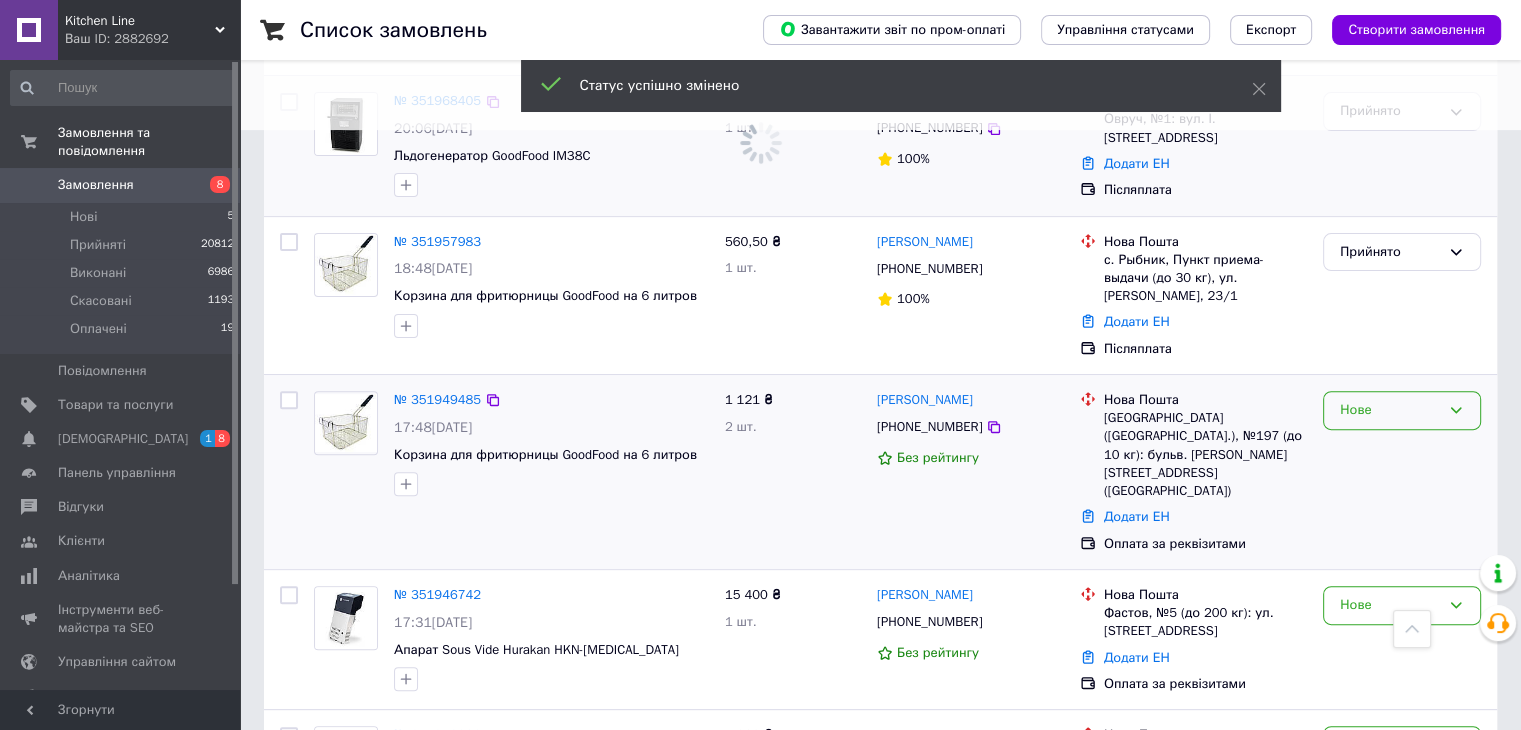 click on "Нове" at bounding box center (1390, 410) 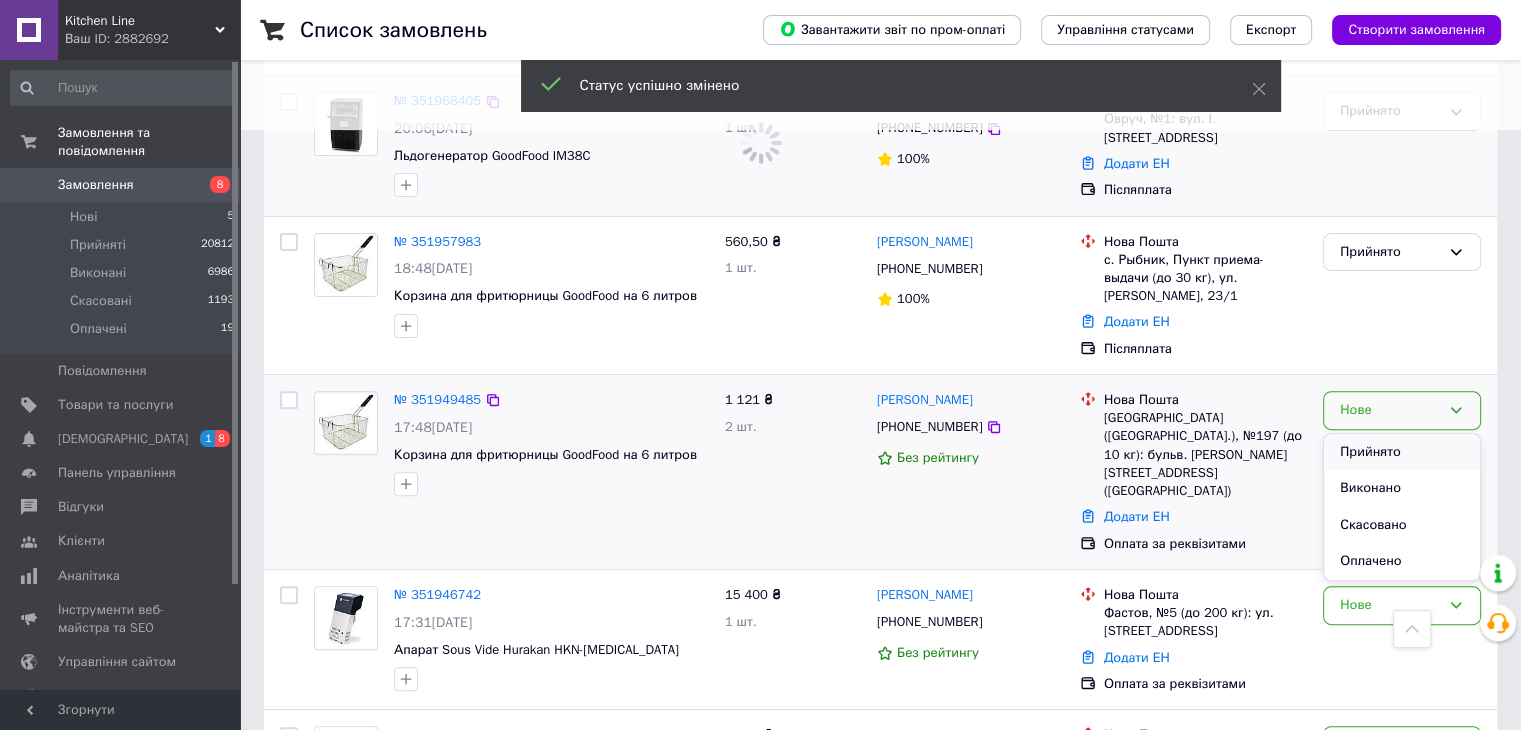 click on "Прийнято" at bounding box center [1402, 452] 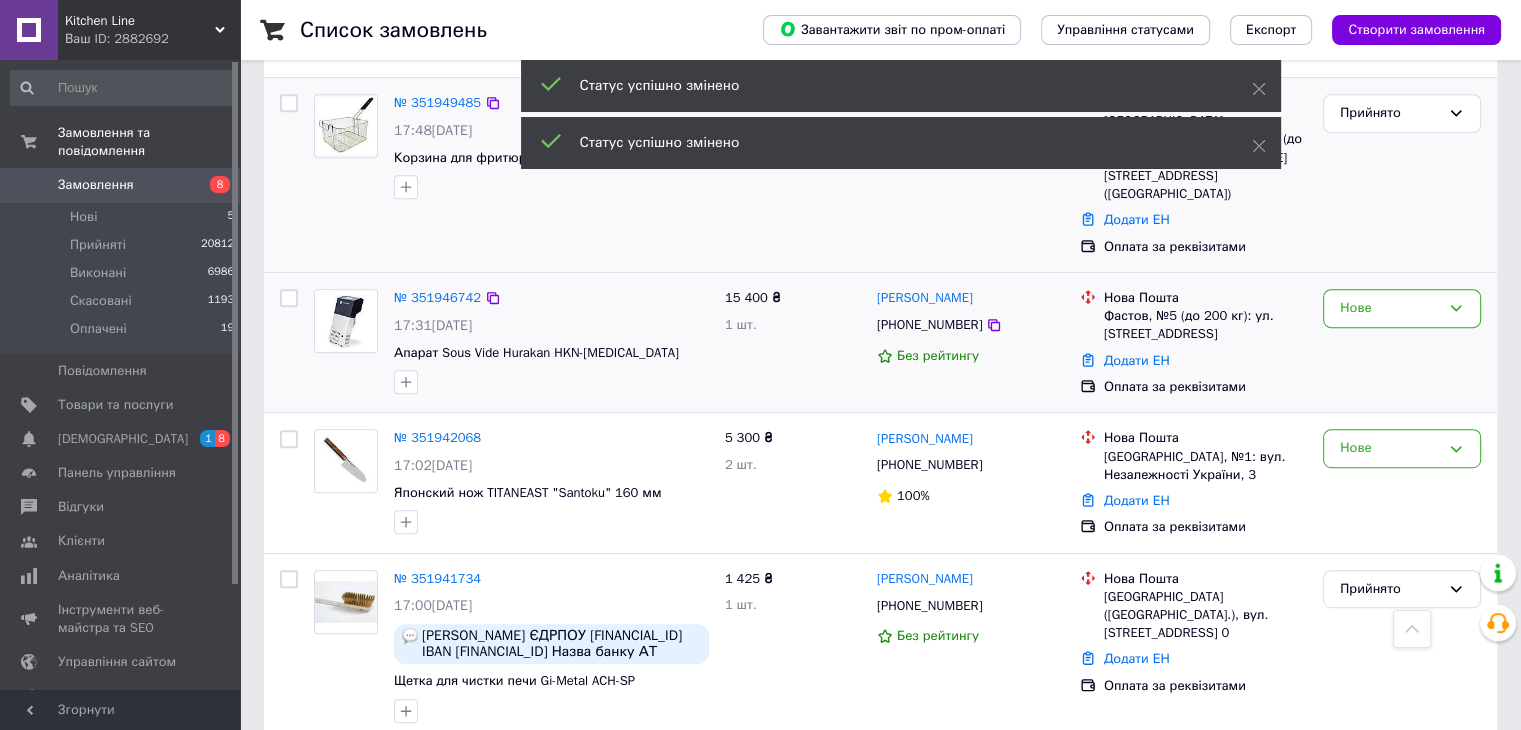 scroll, scrollTop: 900, scrollLeft: 0, axis: vertical 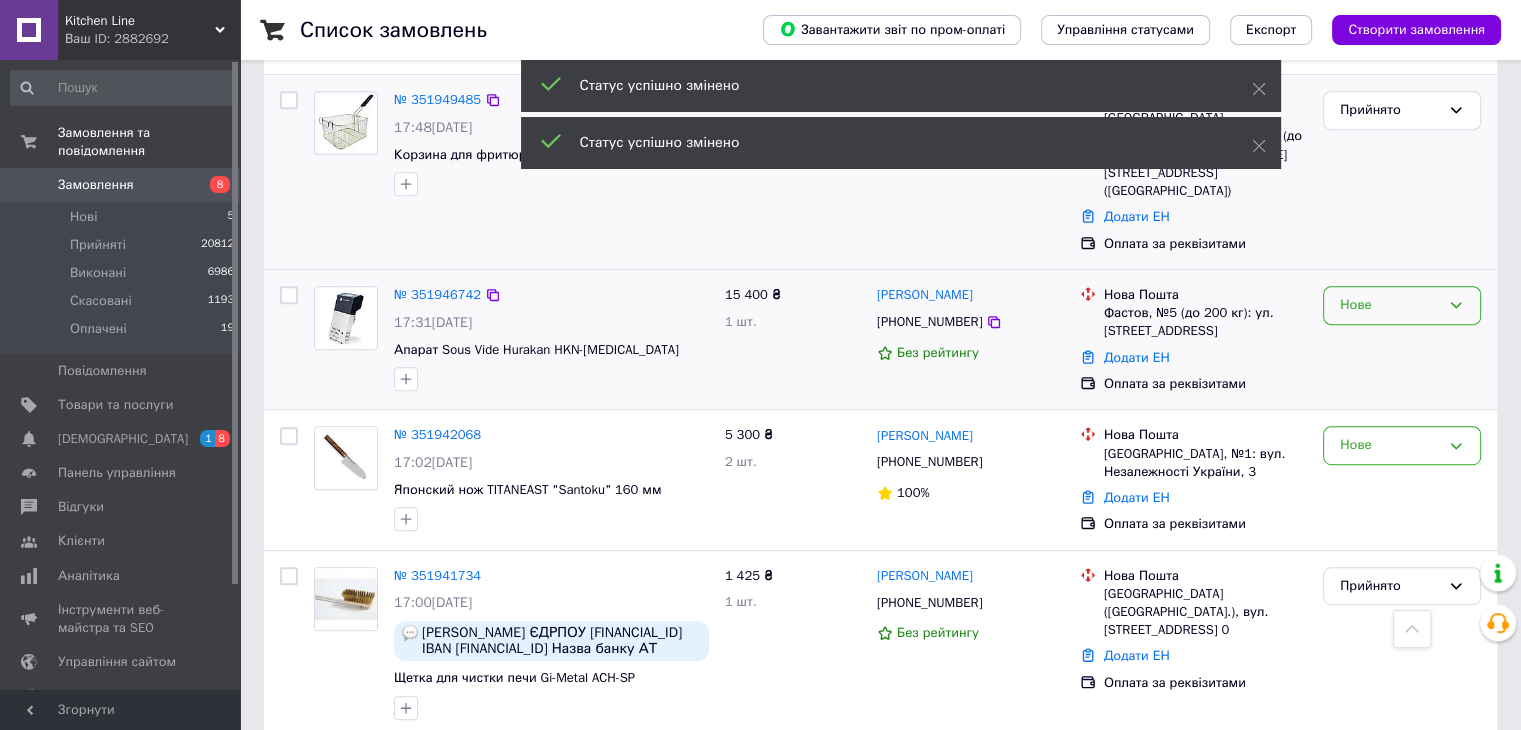 click on "Нове" at bounding box center [1402, 305] 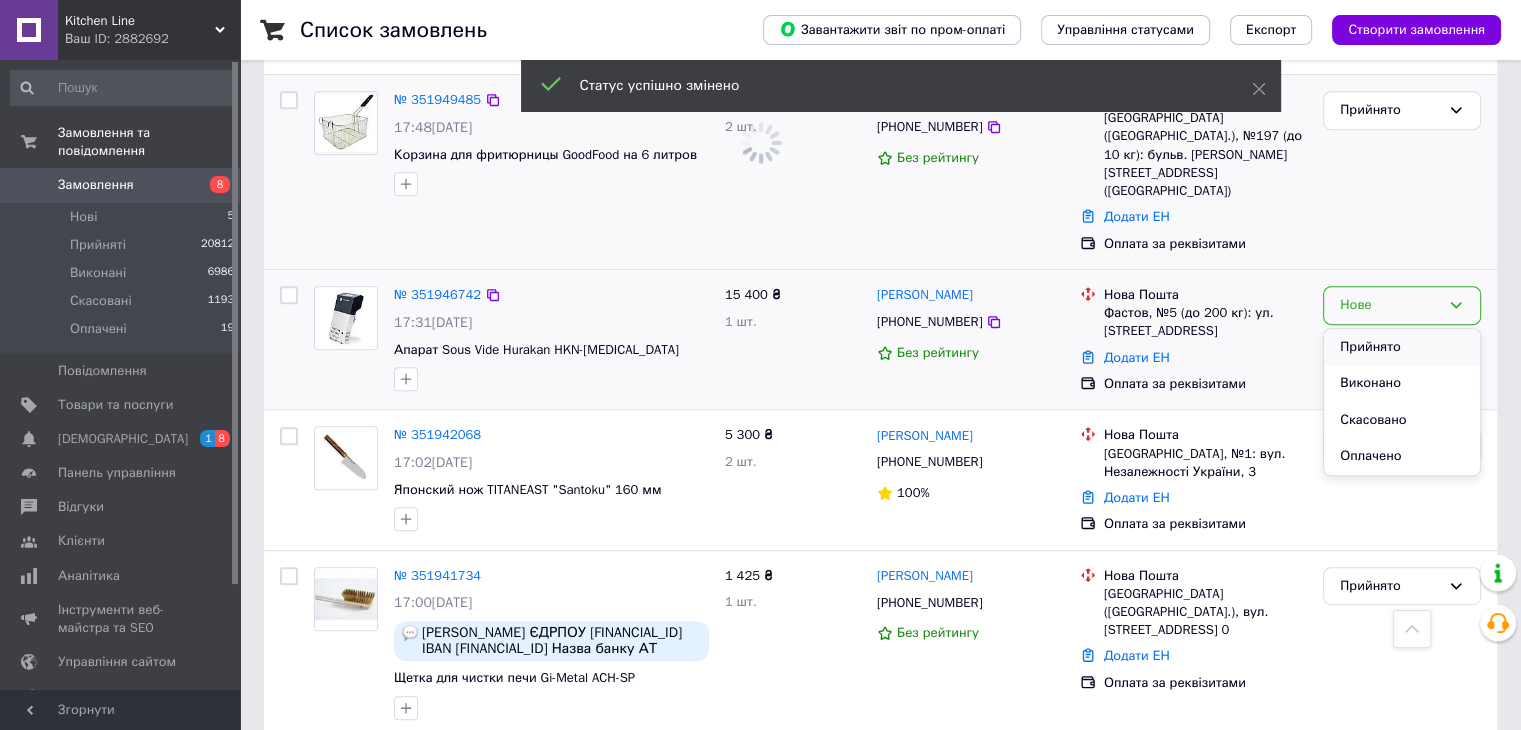 click on "Прийнято" at bounding box center [1402, 347] 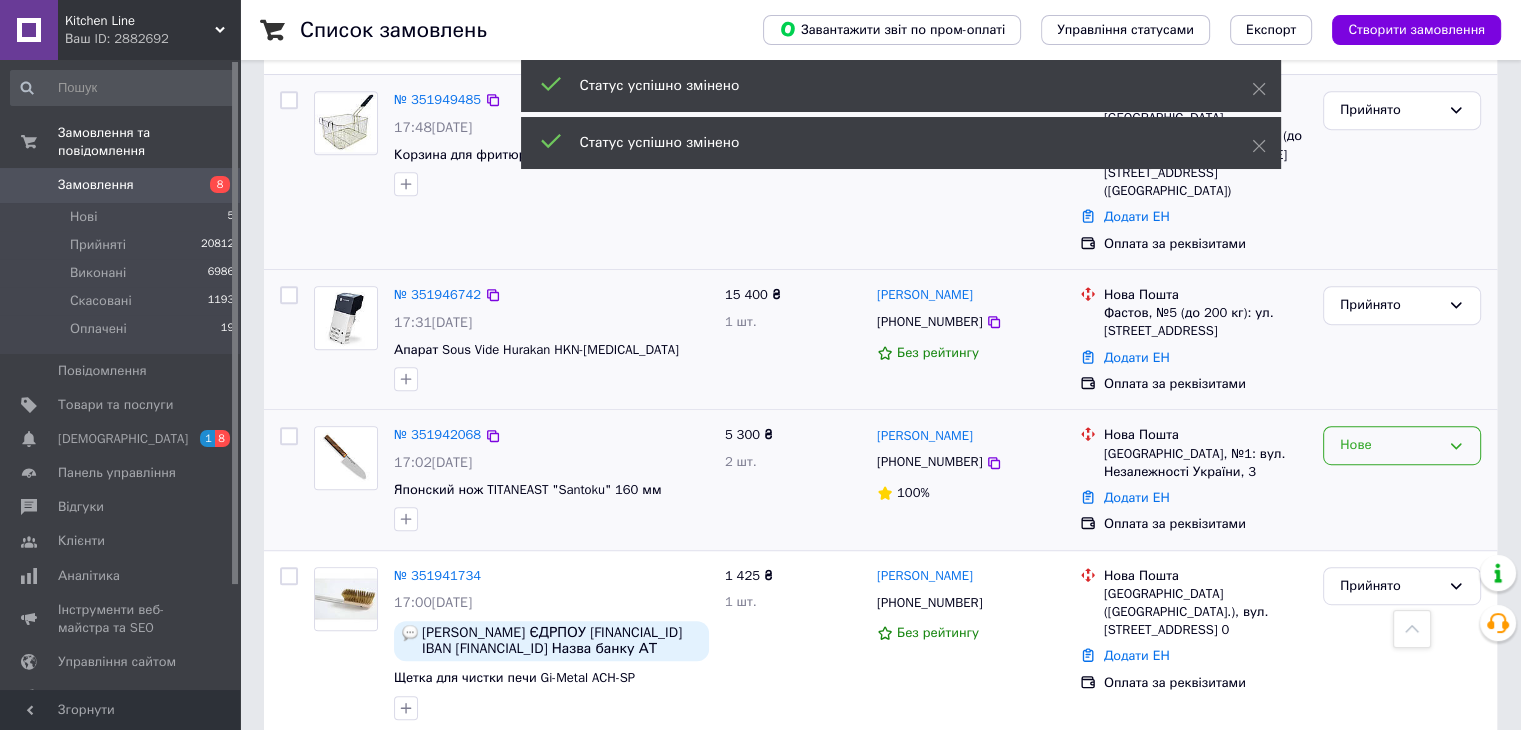 click on "Нове" at bounding box center (1402, 445) 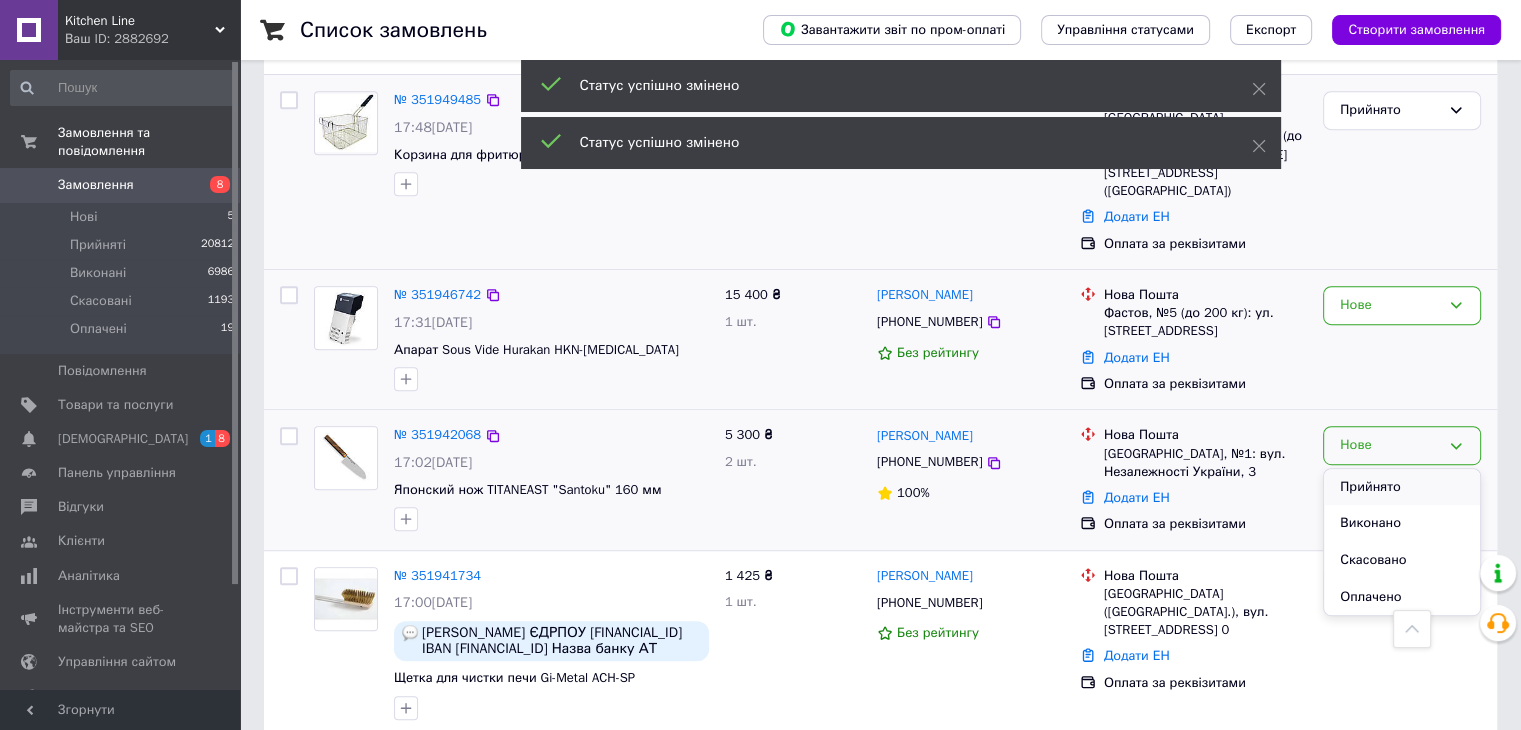 click on "Прийнято" at bounding box center [1402, 487] 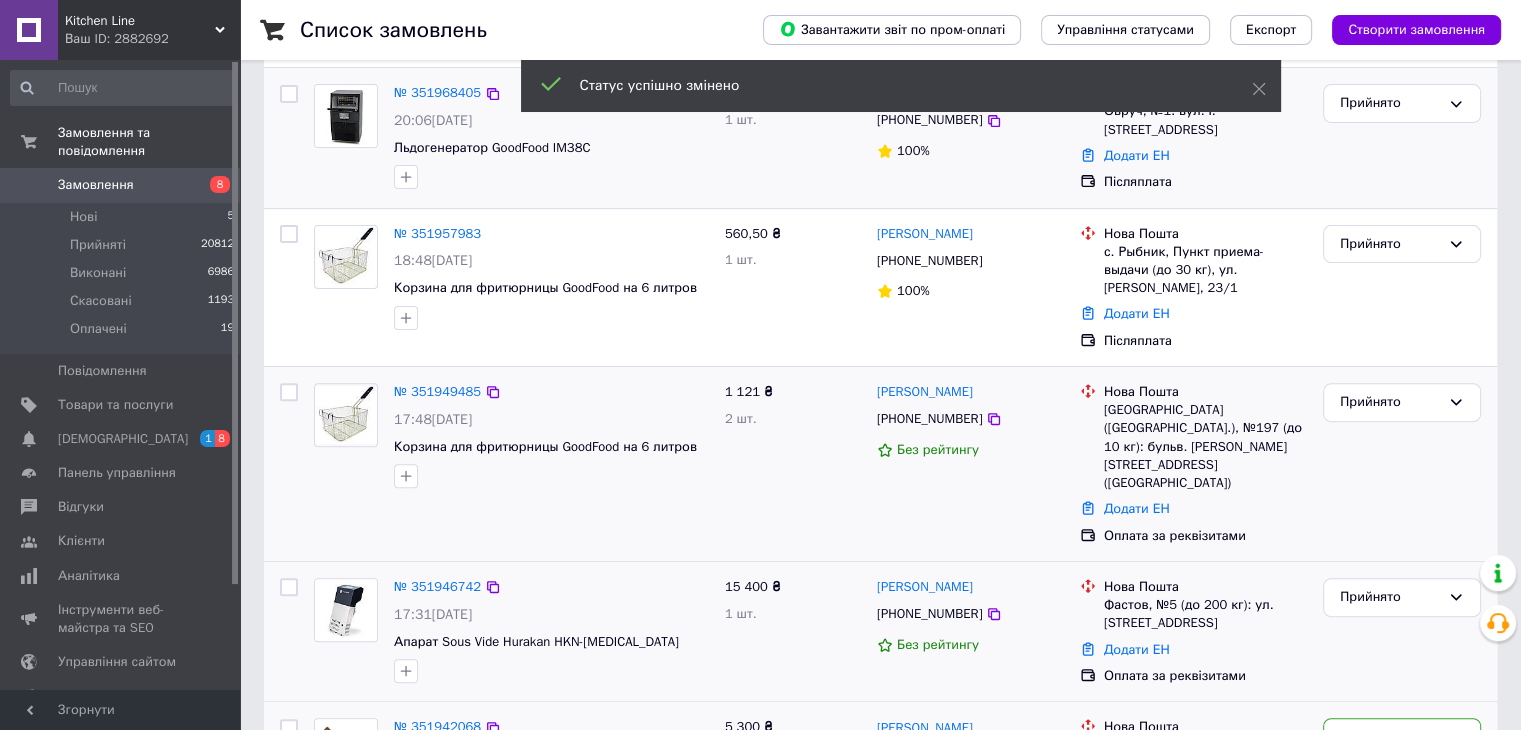 scroll, scrollTop: 800, scrollLeft: 0, axis: vertical 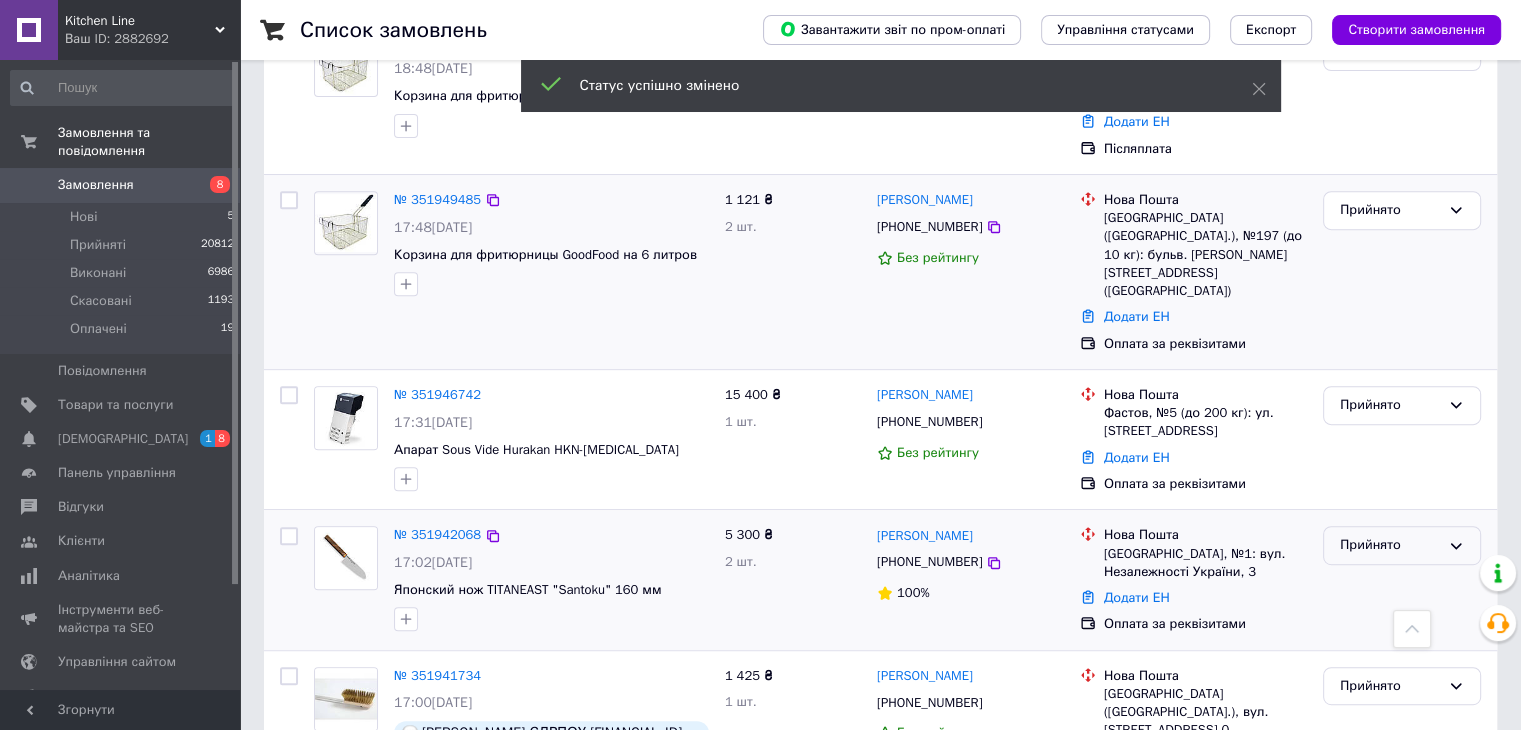 click on "Прийнято" at bounding box center (1402, 545) 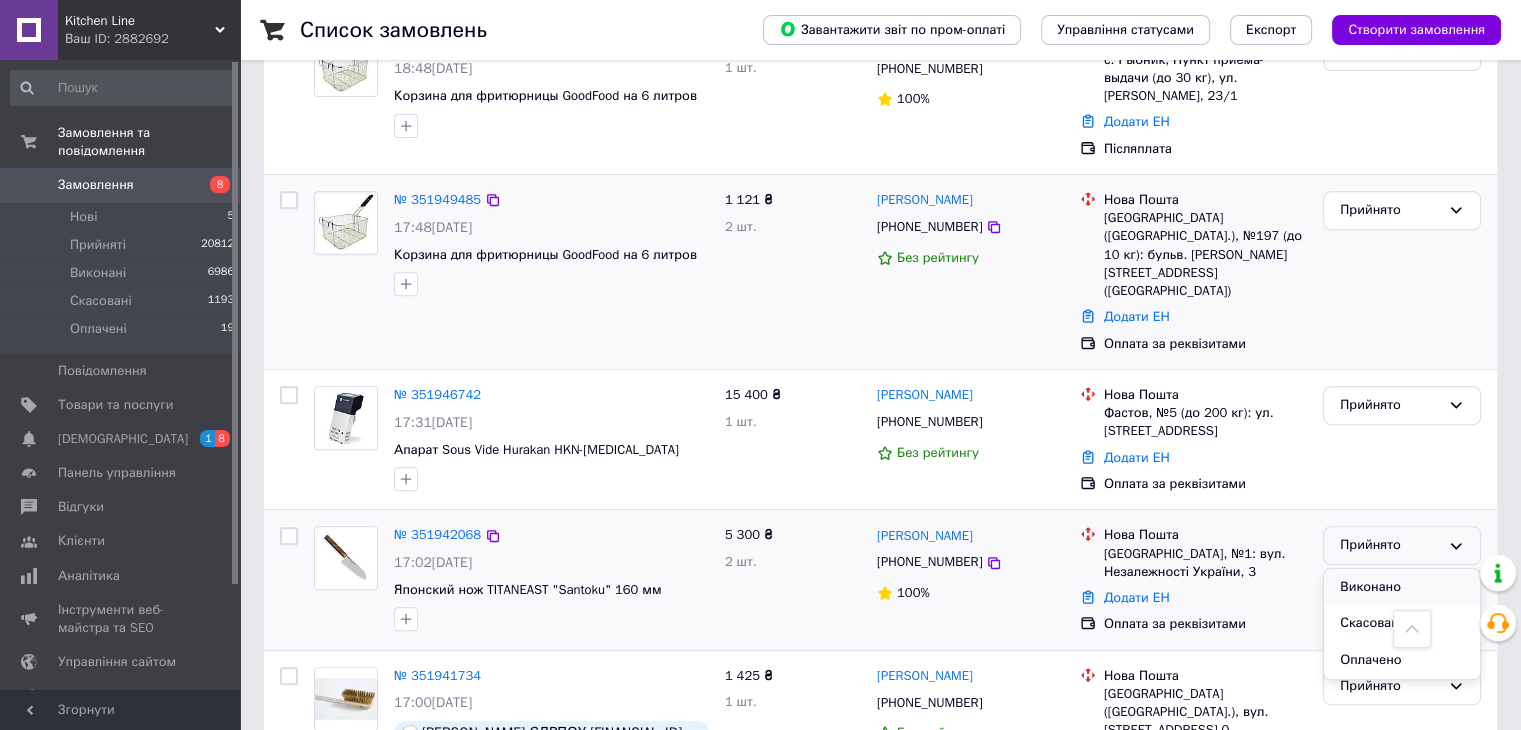 click on "Виконано" at bounding box center (1402, 587) 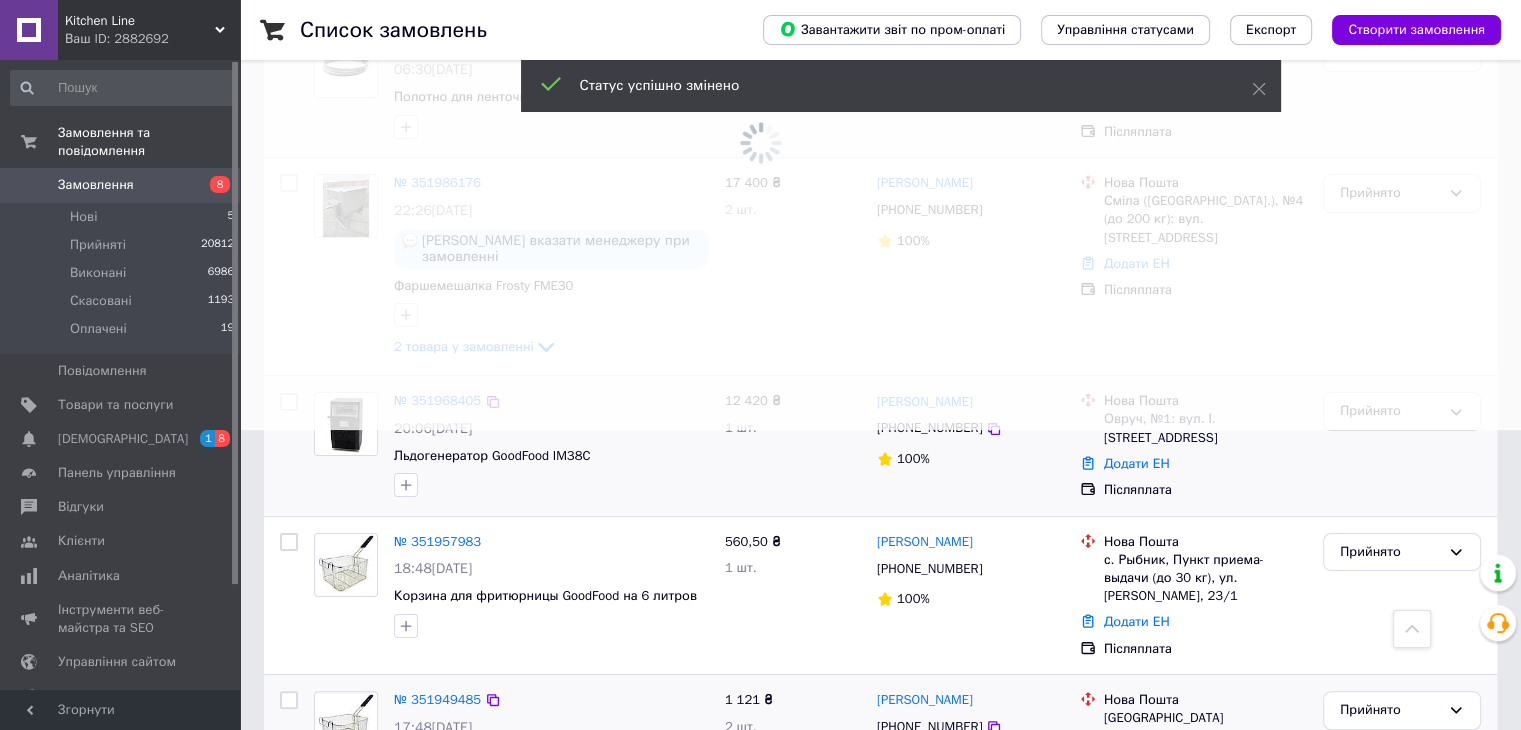 scroll, scrollTop: 0, scrollLeft: 0, axis: both 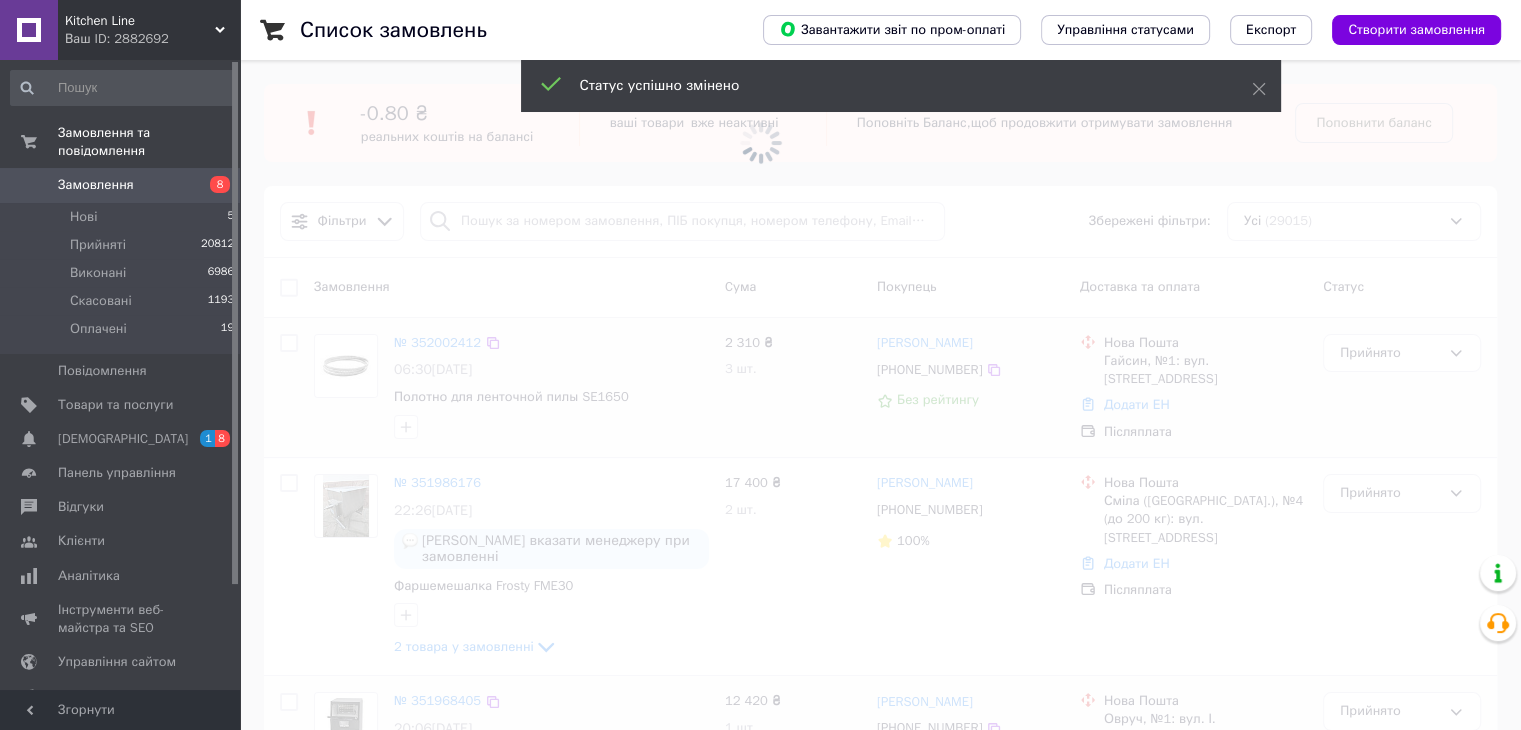 click at bounding box center [760, 142] 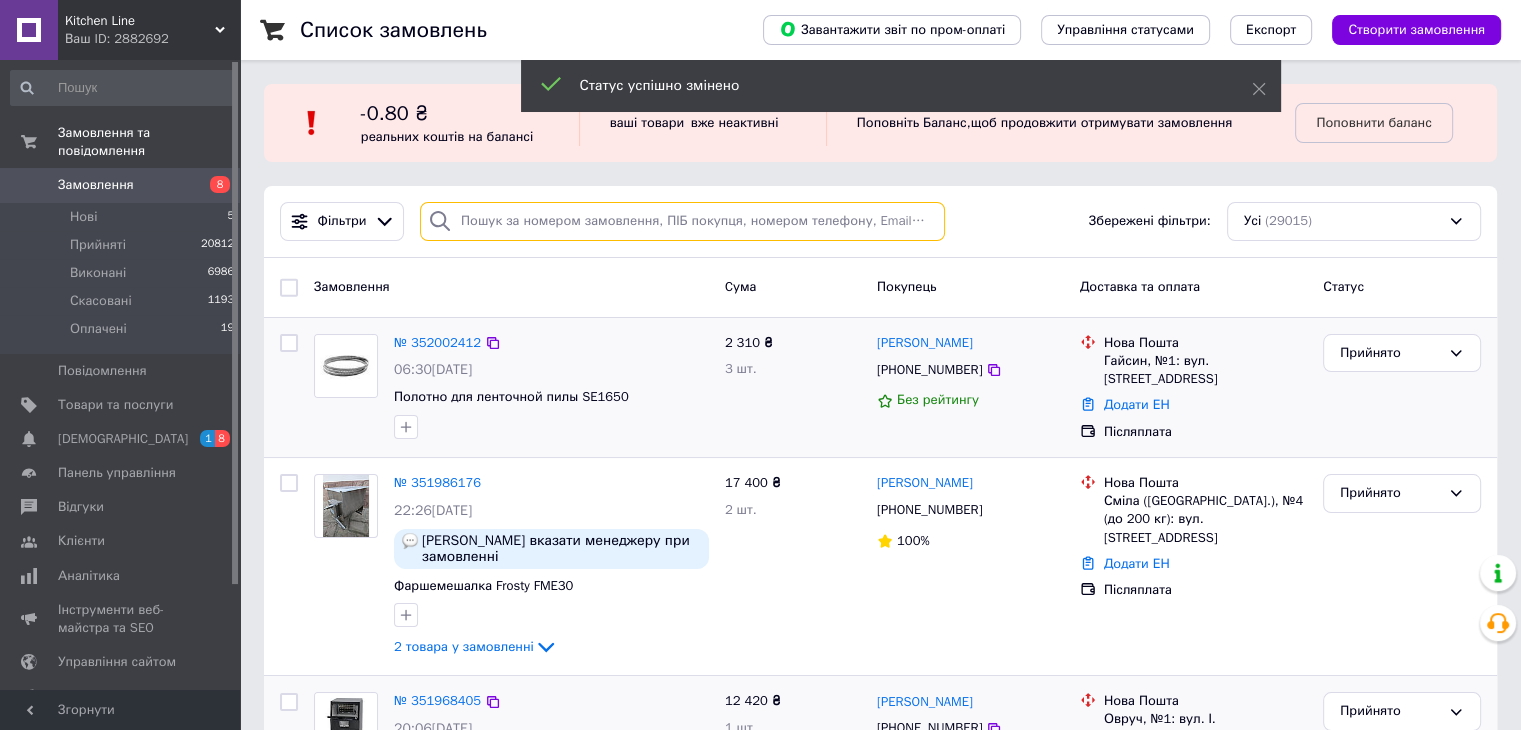 click at bounding box center (682, 221) 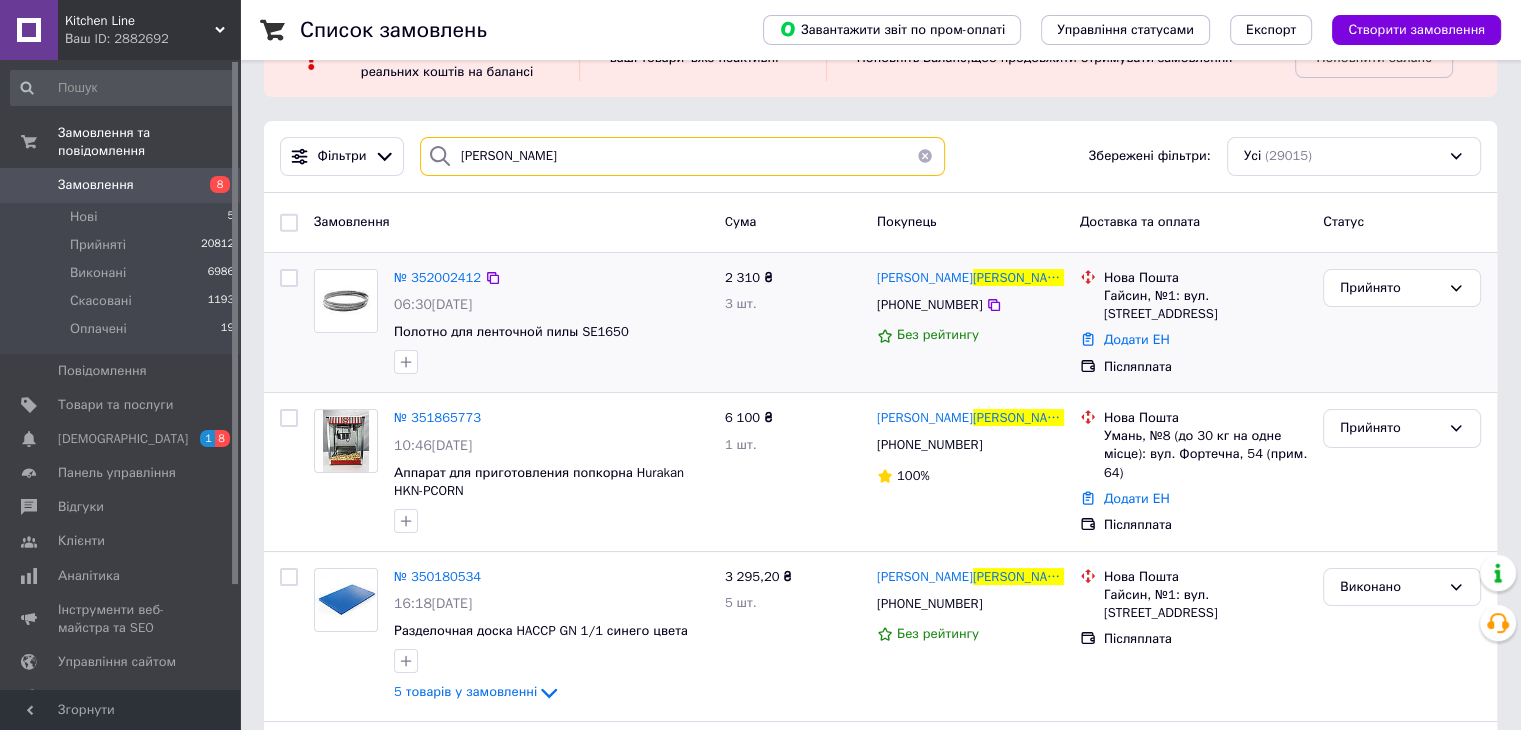 scroll, scrollTop: 100, scrollLeft: 0, axis: vertical 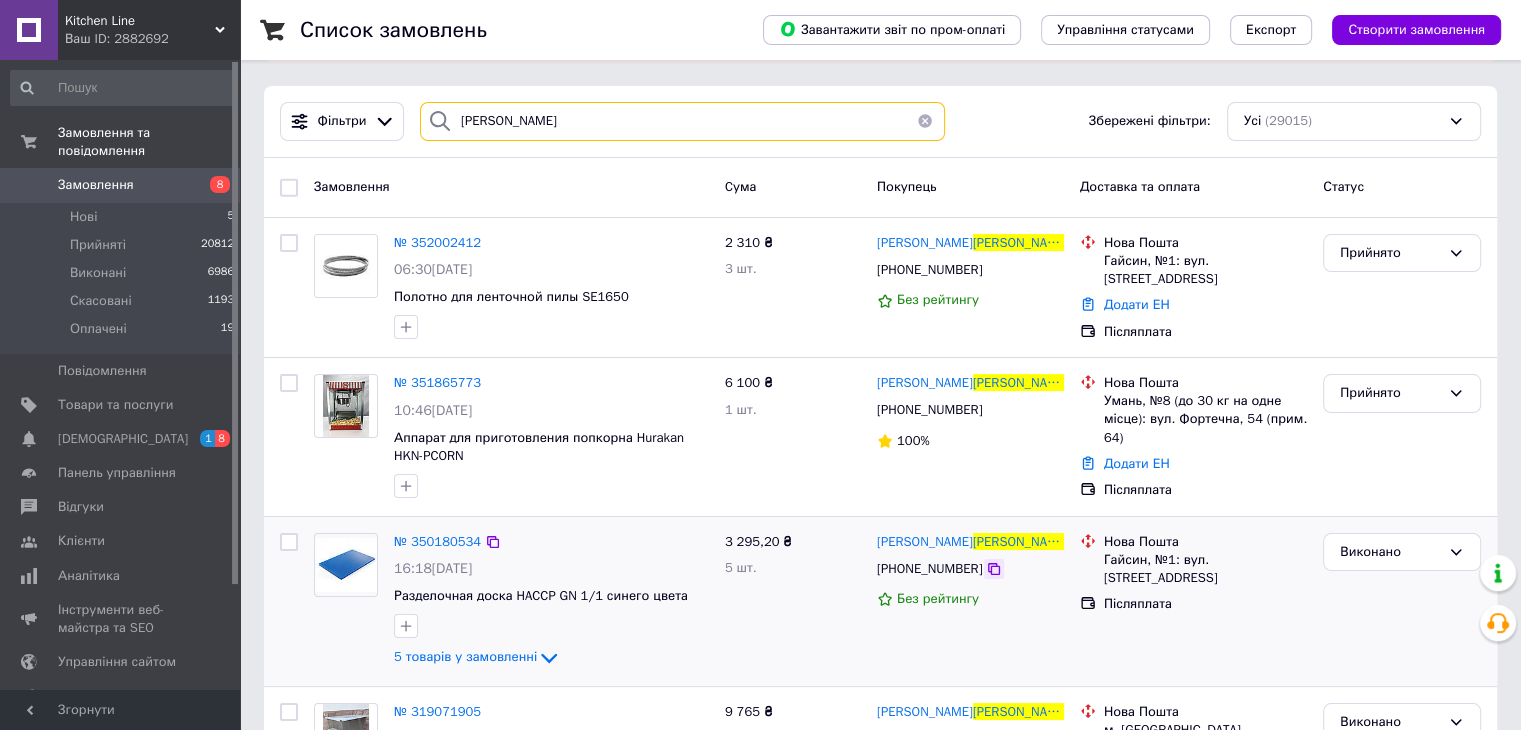 type on "[PERSON_NAME]" 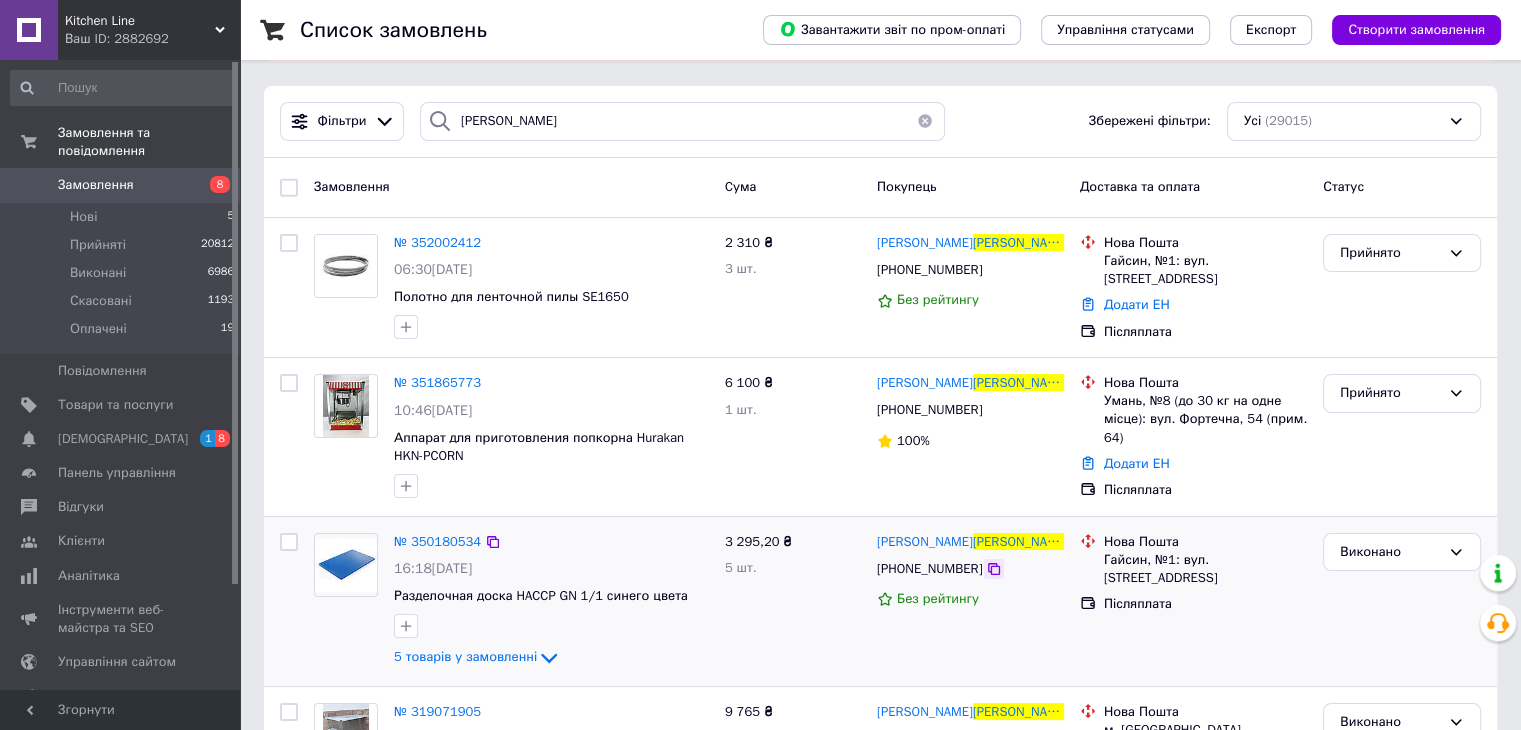 click 